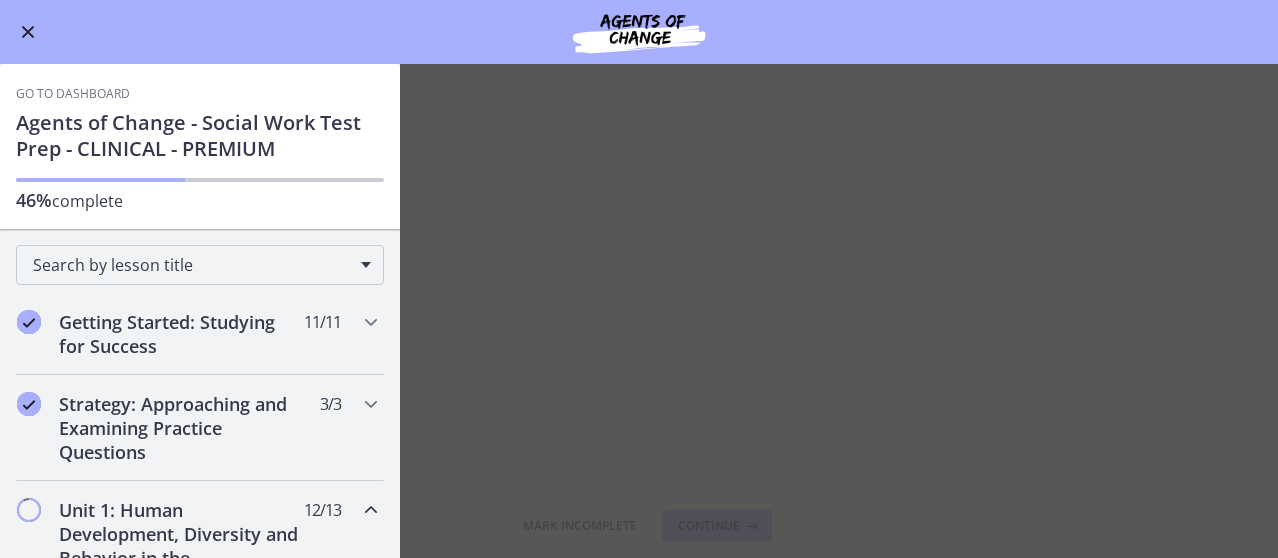 scroll, scrollTop: 0, scrollLeft: 0, axis: both 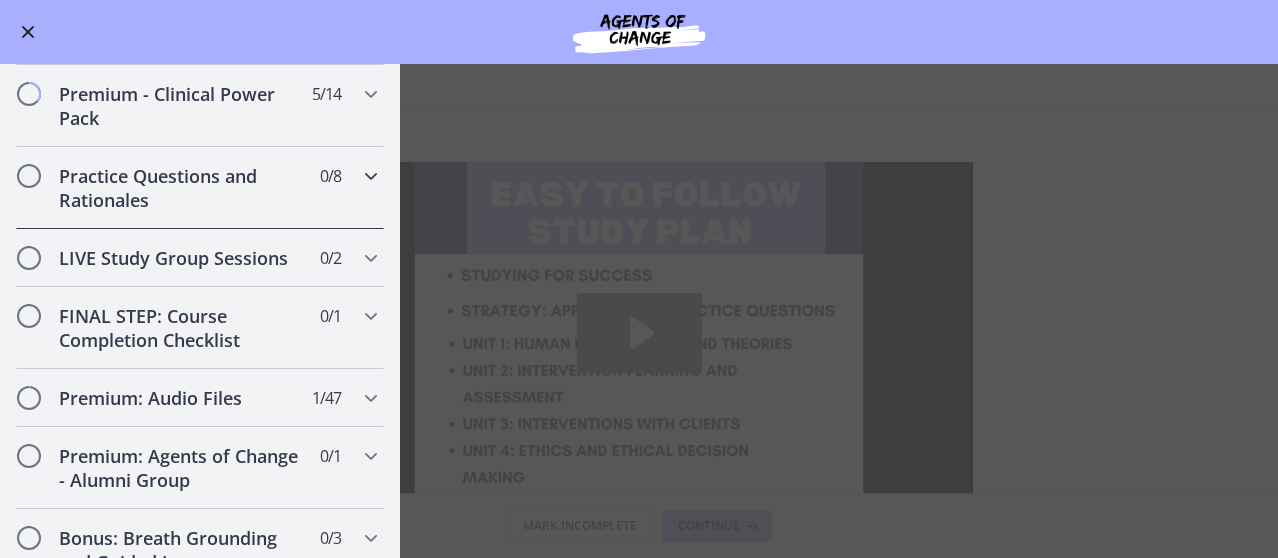 click on "Practice Questions and Rationales" at bounding box center (181, 188) 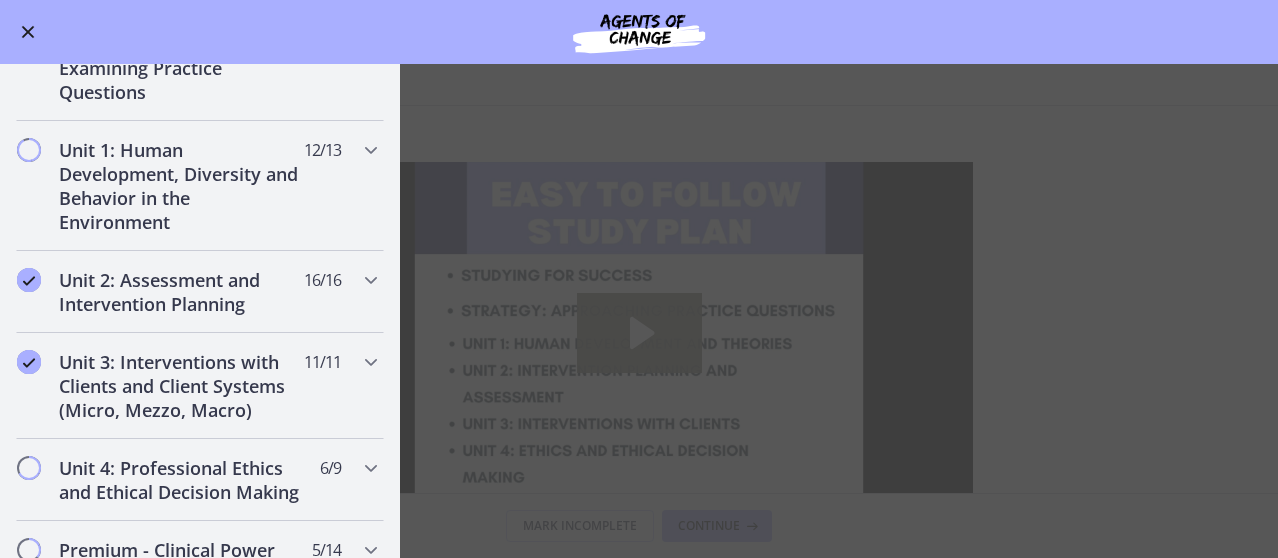 scroll, scrollTop: 400, scrollLeft: 0, axis: vertical 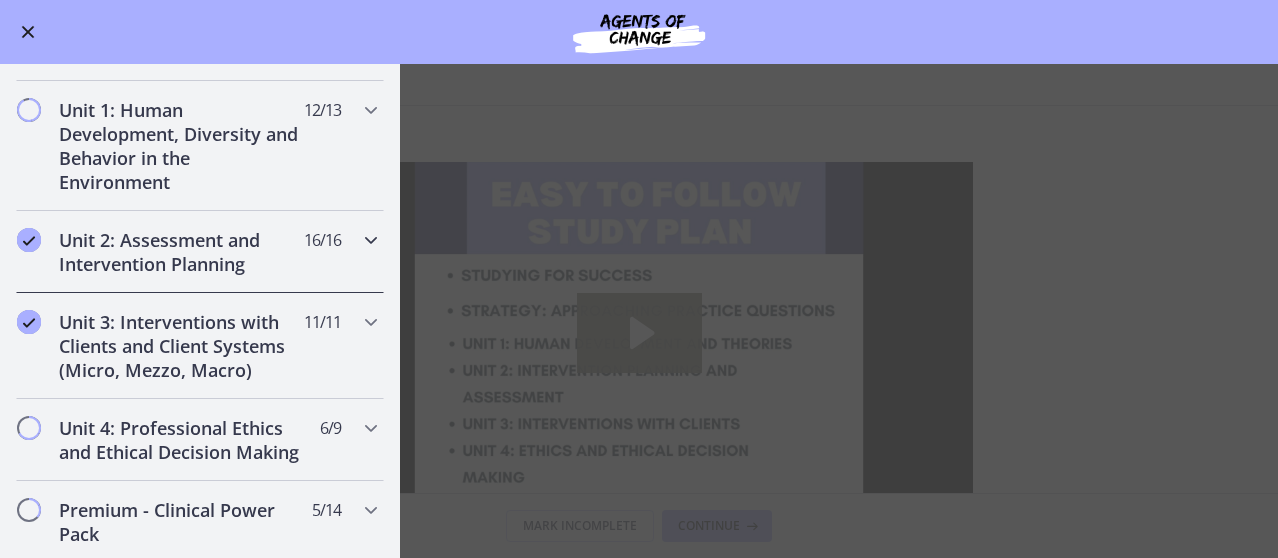 click on "Unit 2: Assessment and Intervention Planning" at bounding box center (181, 252) 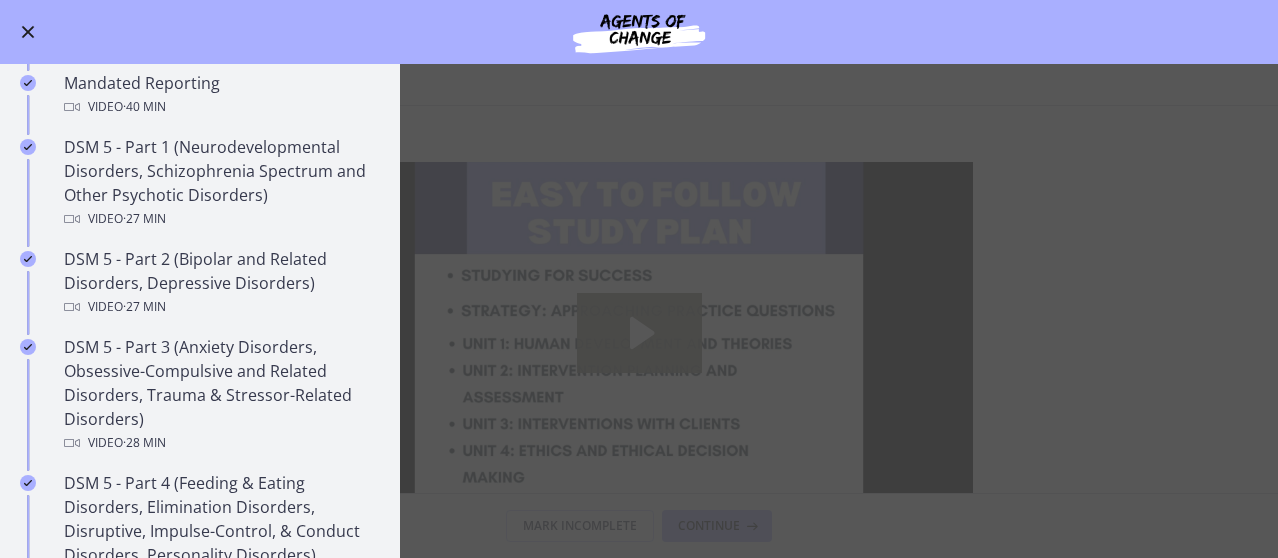 scroll, scrollTop: 773, scrollLeft: 0, axis: vertical 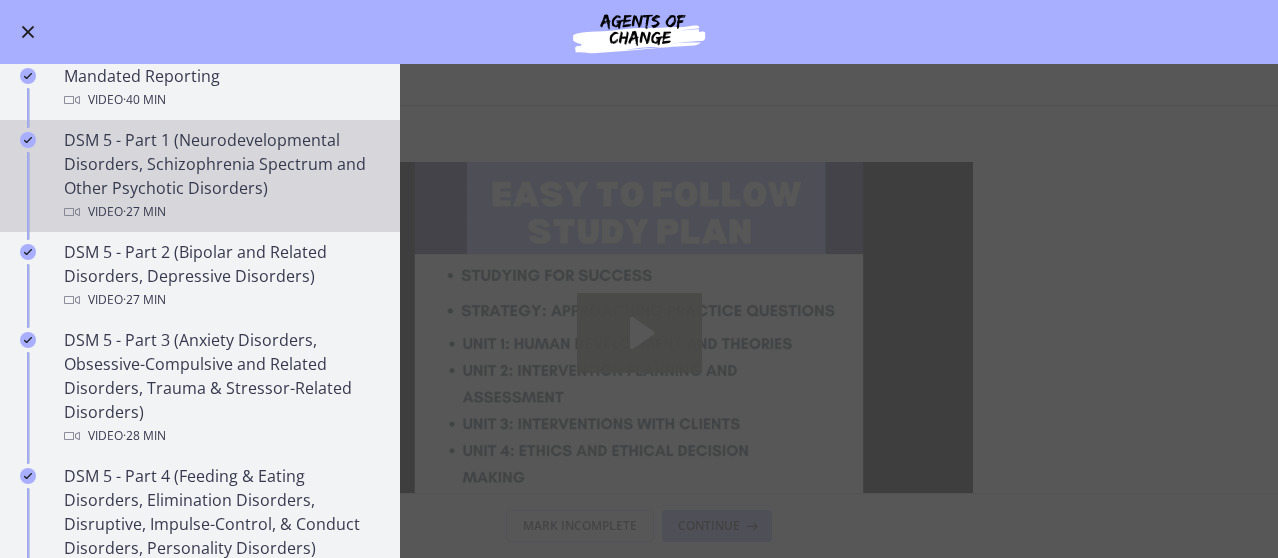 click on "DSM 5 - Part 1 (Neurodevelopmental Disorders, Schizophrenia Spectrum and Other Psychotic Disorders)
Video
·  27 min" at bounding box center [220, 176] 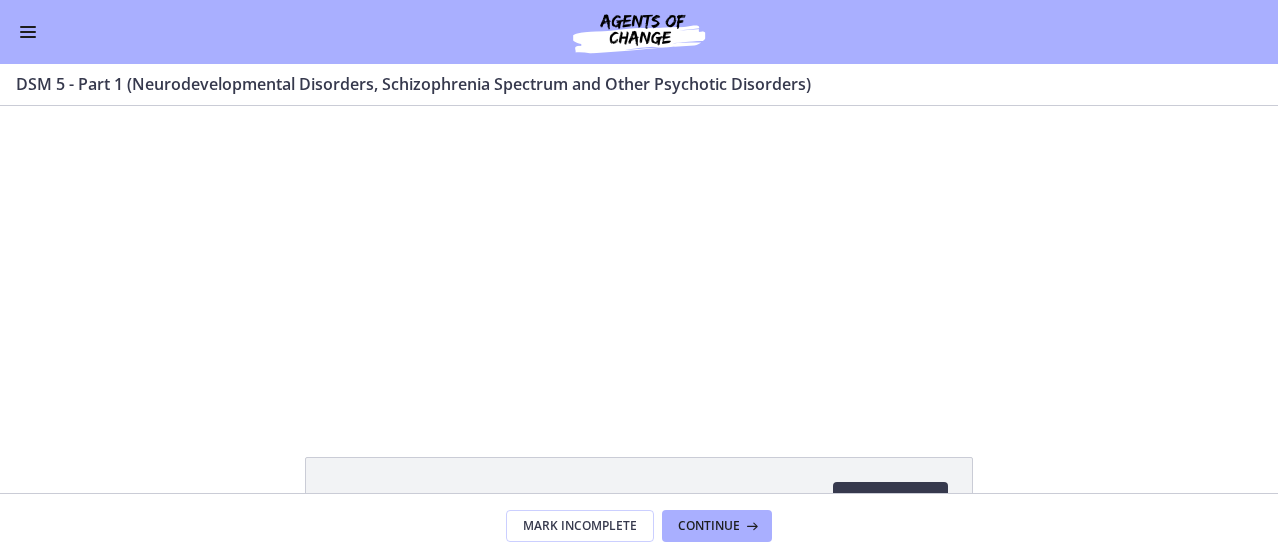 scroll, scrollTop: 0, scrollLeft: 0, axis: both 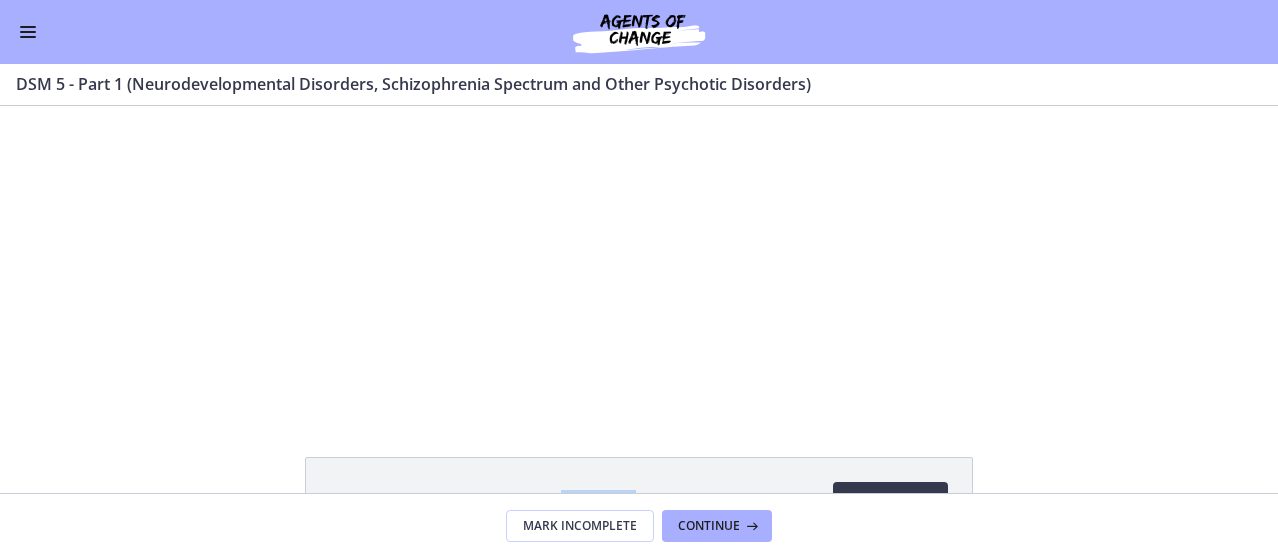 click on "1-DSM5-Neurodevelopmental Disorders
Download
Opens in a new window" at bounding box center [639, 502] 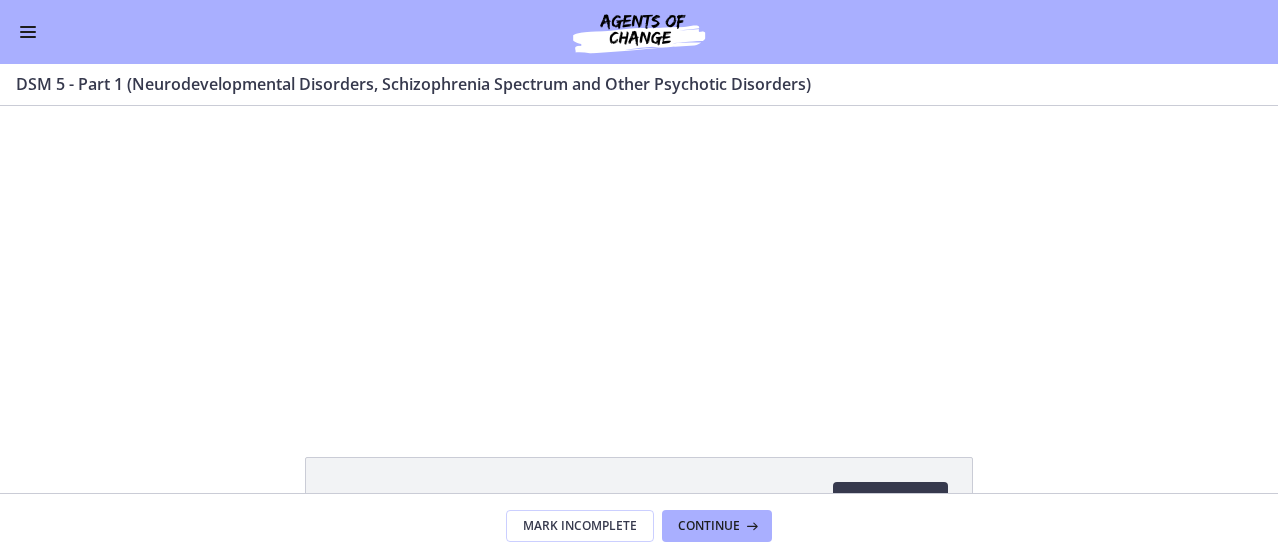 click on "Click for sound
@keyframes VOLUME_SMALL_WAVE_FLASH {
0% { opacity: 0; }
33% { opacity: 1; }
66% { opacity: 1; }
100% { opacity: 0; }
}
@keyframes VOLUME_LARGE_WAVE_FLASH {
0% { opacity: 0; }
33% { opacity: 1; }
66% { opacity: 1; }
100% { opacity: 0; }
}
.volume__small-wave {
animation: VOLUME_SMALL_WAVE_FLASH 2s infinite;
opacity: 0;
}
.volume__large-wave {
animation: VOLUME_LARGE_WAVE_FLASH 2s infinite .3s;
opacity: 0;
}
0:39 12:18" at bounding box center [639, 258] 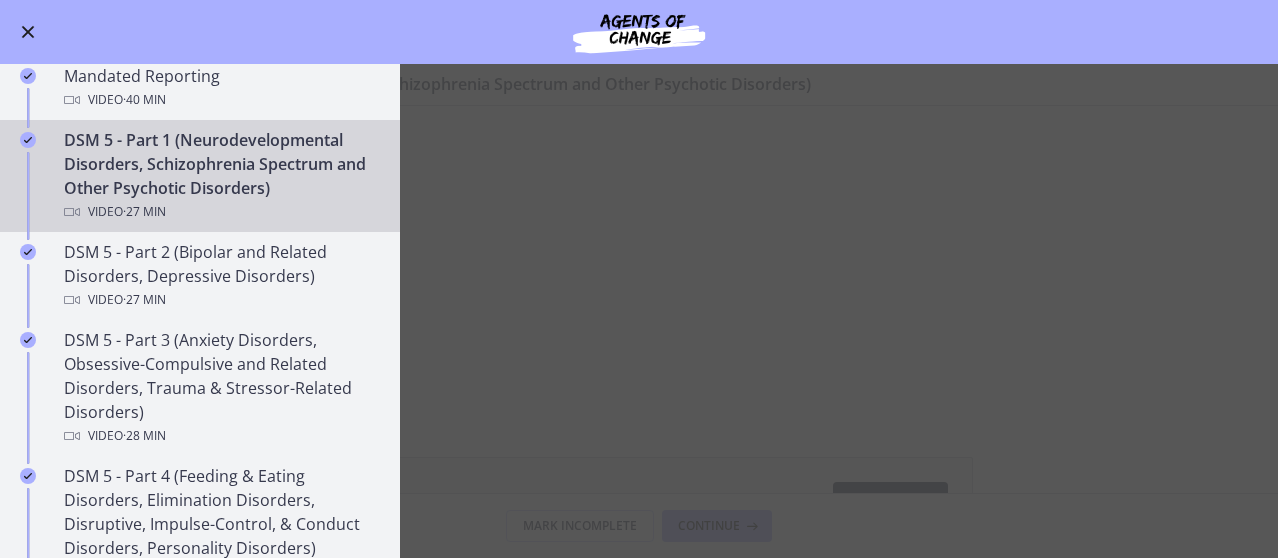 click on "DSM 5 - Part 1 (Neurodevelopmental Disorders, Schizophrenia Spectrum and Other Psychotic Disorders)
Enable fullscreen
1-DSM5-Neurodevelopmental Disorders
Download
Opens in a new window
2-DSM5-Schizophrenia Spectrum and Other Psychotic Disorders
Download" at bounding box center (639, 311) 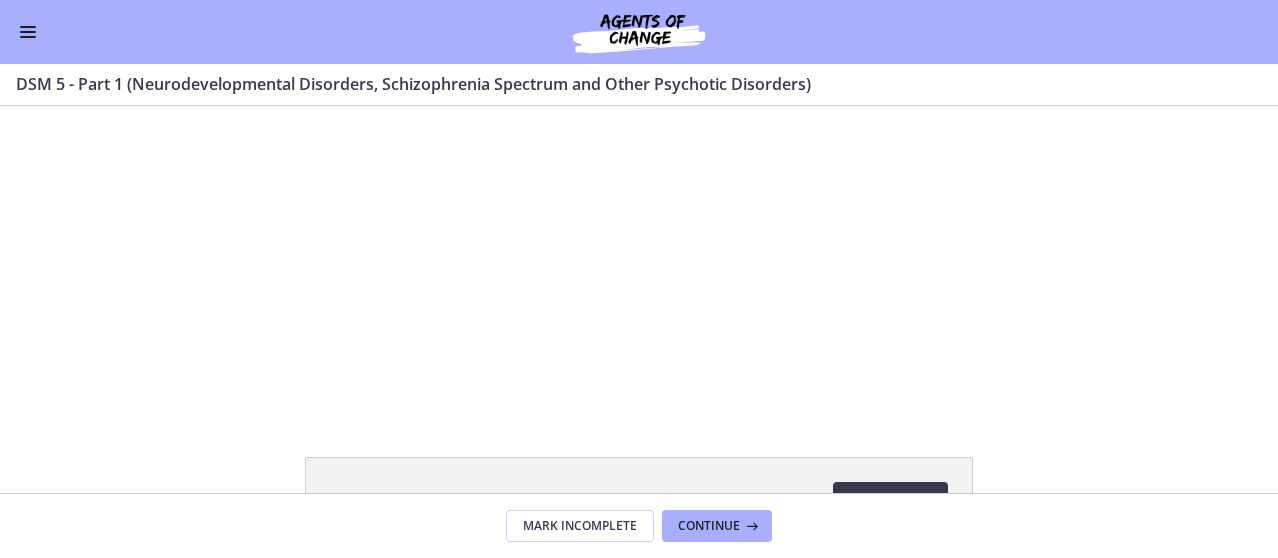 scroll, scrollTop: 0, scrollLeft: 0, axis: both 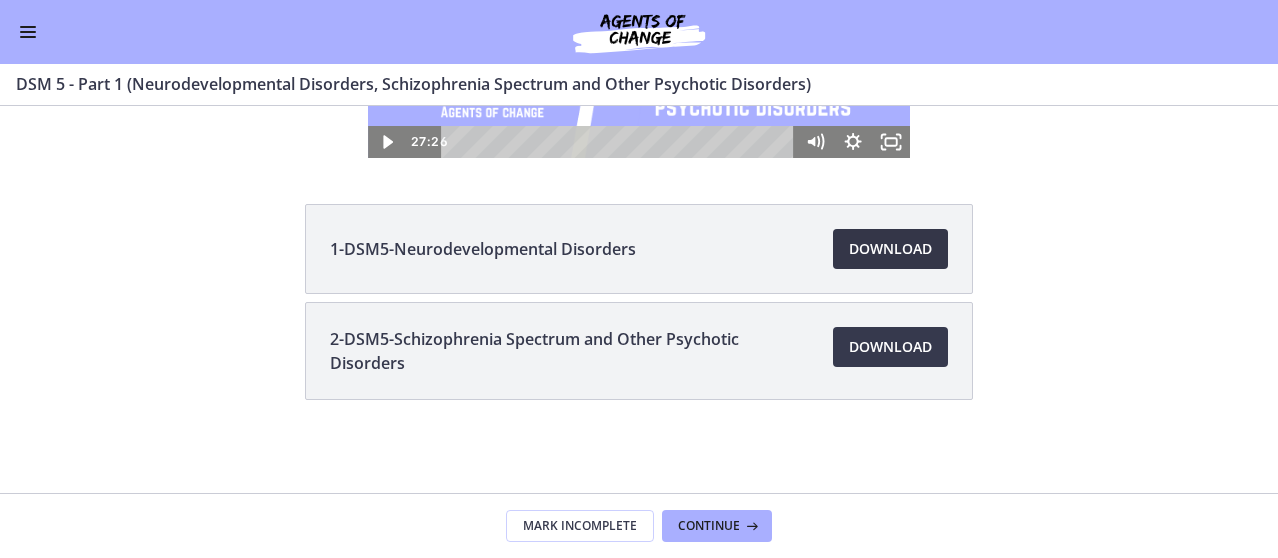 click on "Download
Opens in a new window" at bounding box center [890, 249] 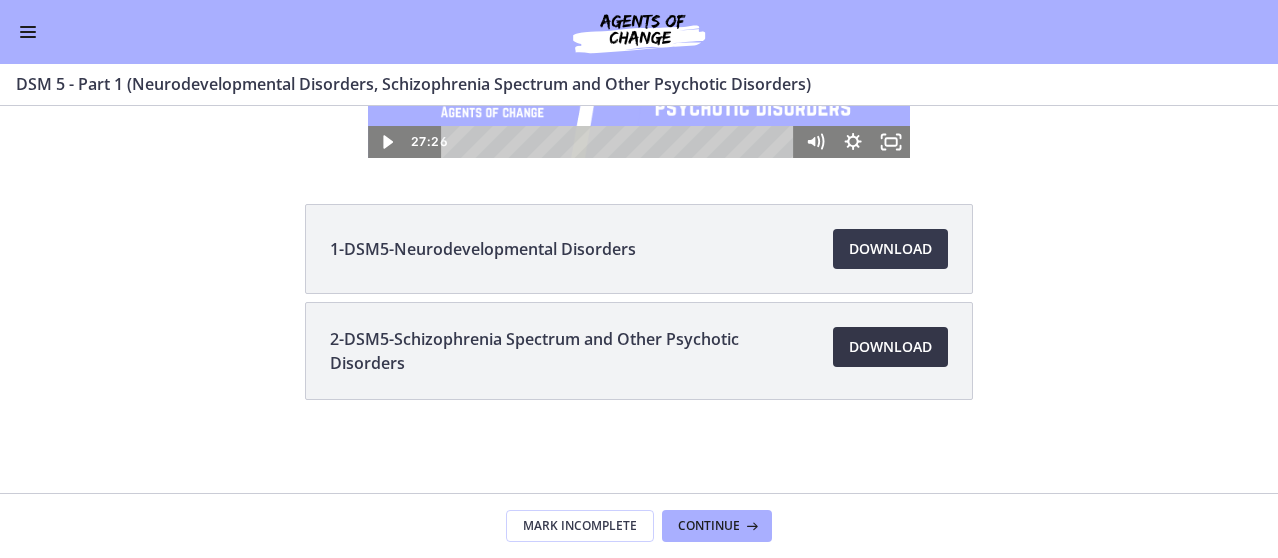 click on "Download
Opens in a new window" at bounding box center [890, 347] 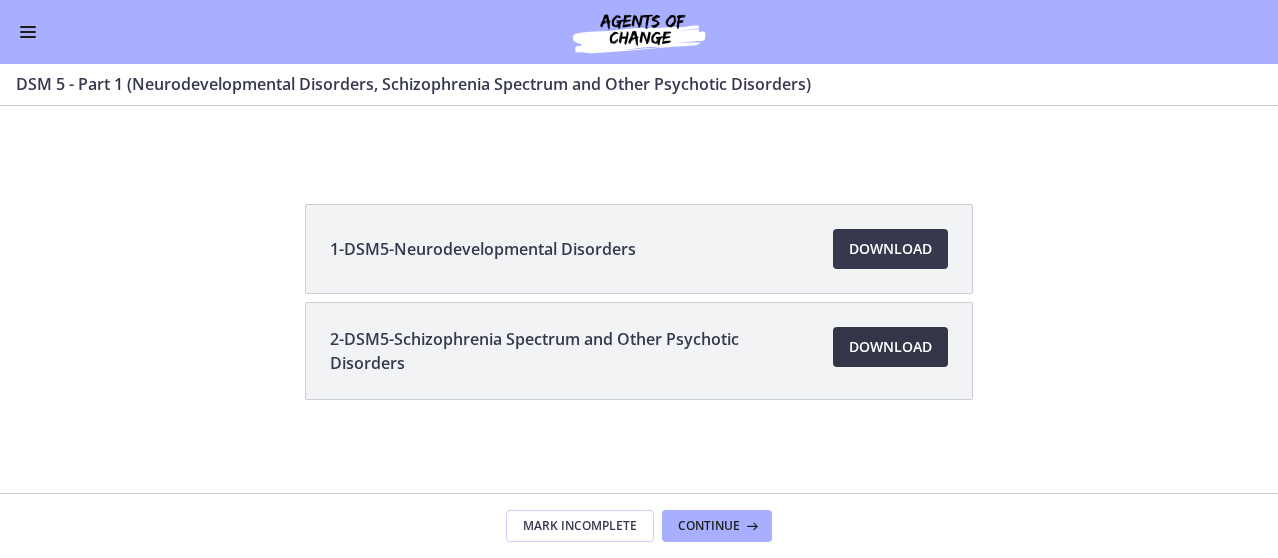 scroll, scrollTop: 0, scrollLeft: 0, axis: both 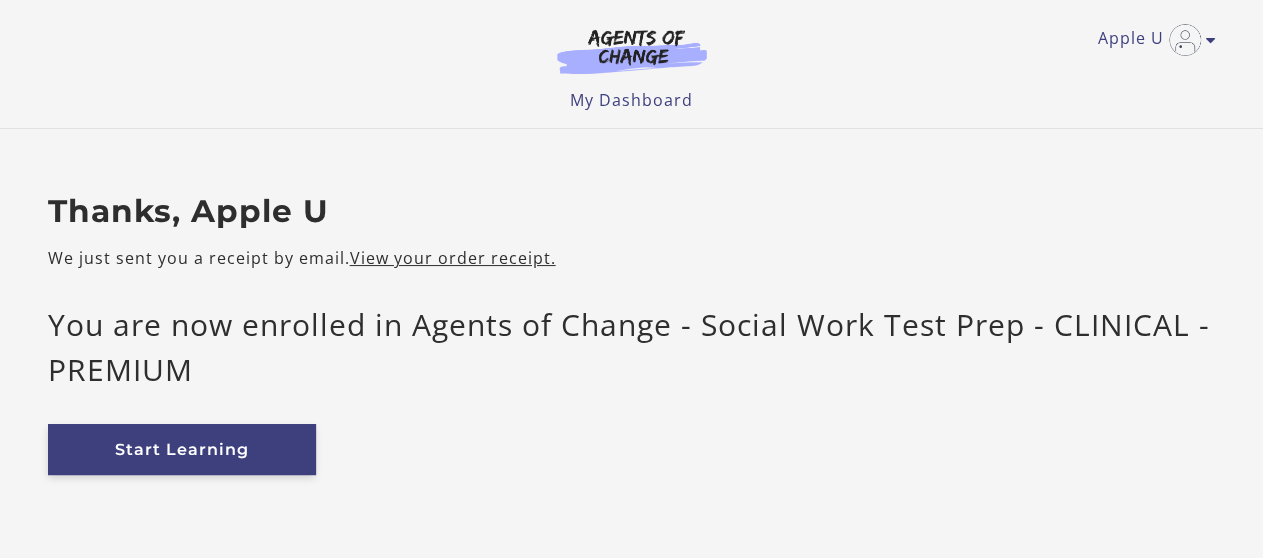 click on "Start Learning" at bounding box center [182, 449] 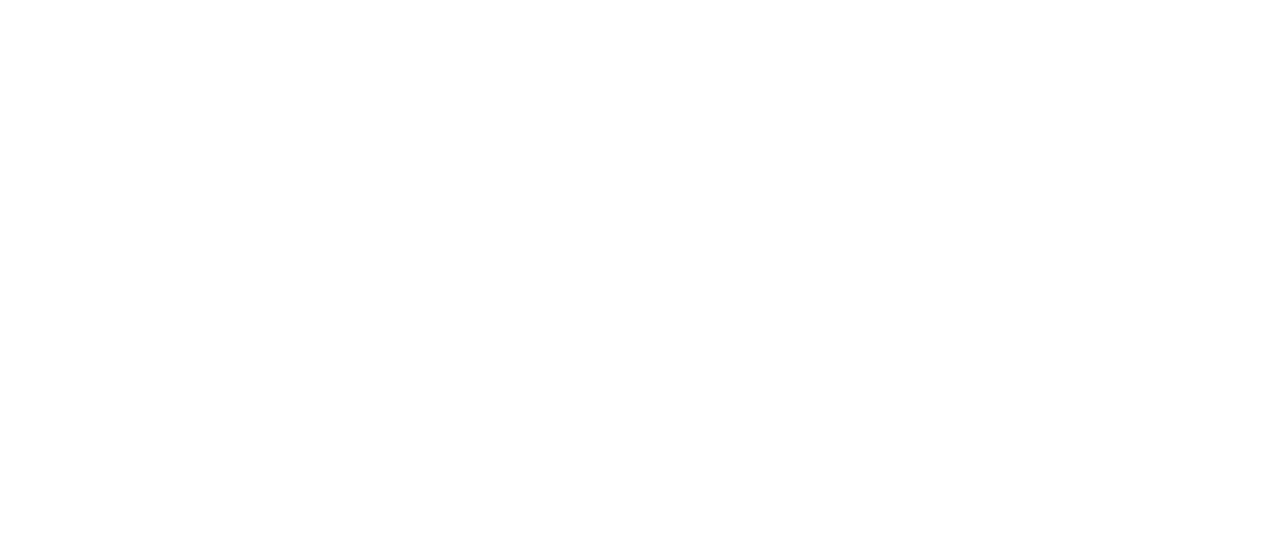scroll, scrollTop: 0, scrollLeft: 0, axis: both 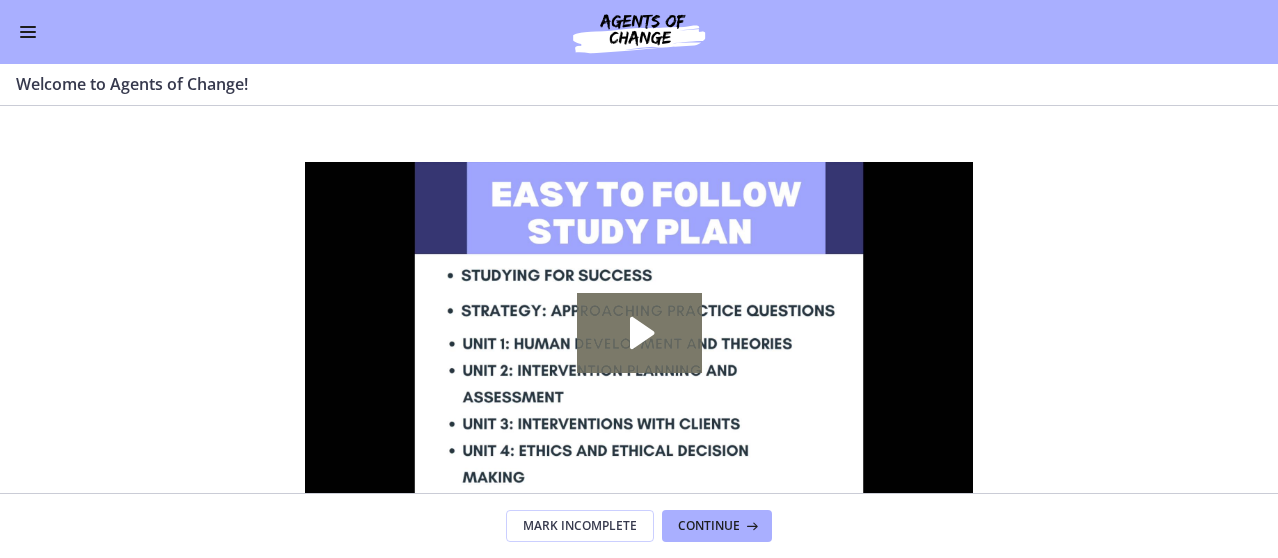 click at bounding box center [28, 32] 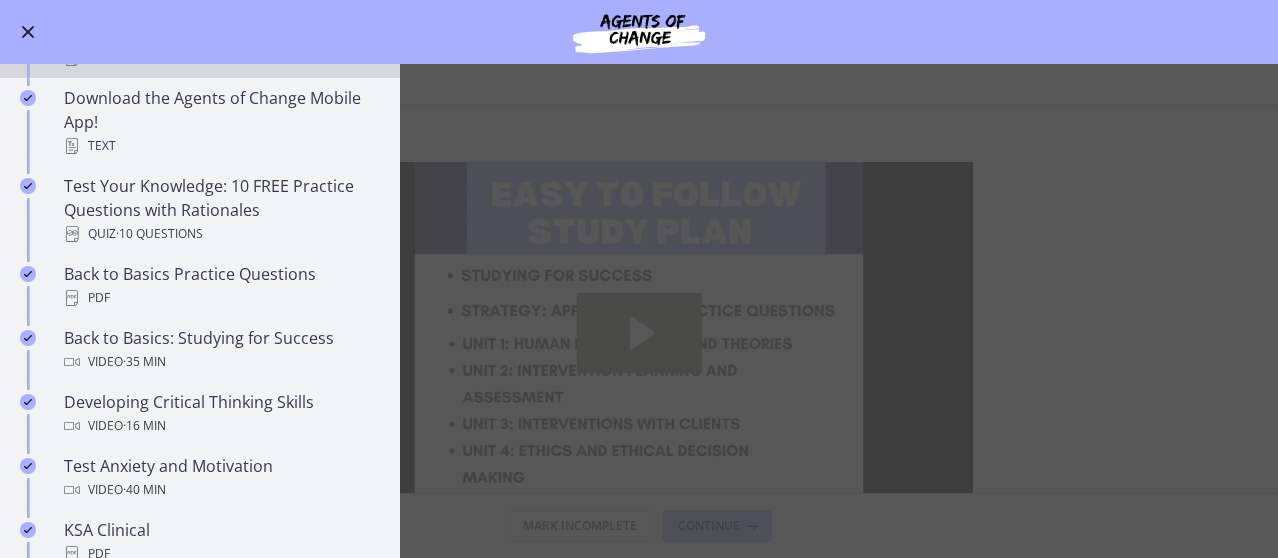 scroll, scrollTop: 400, scrollLeft: 0, axis: vertical 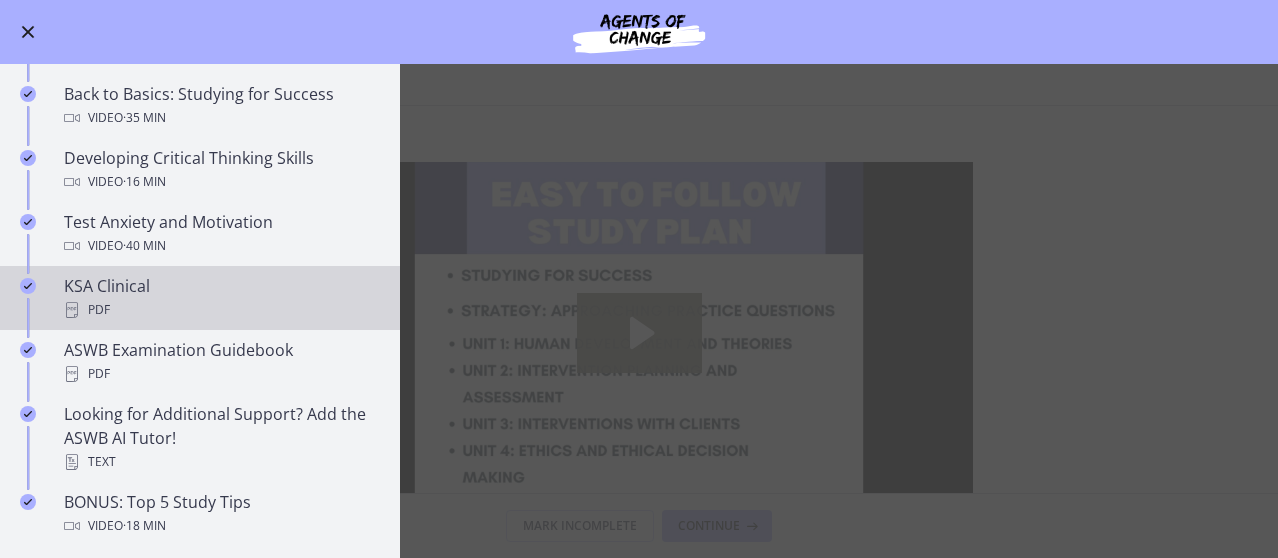 click on "PDF" at bounding box center (220, 310) 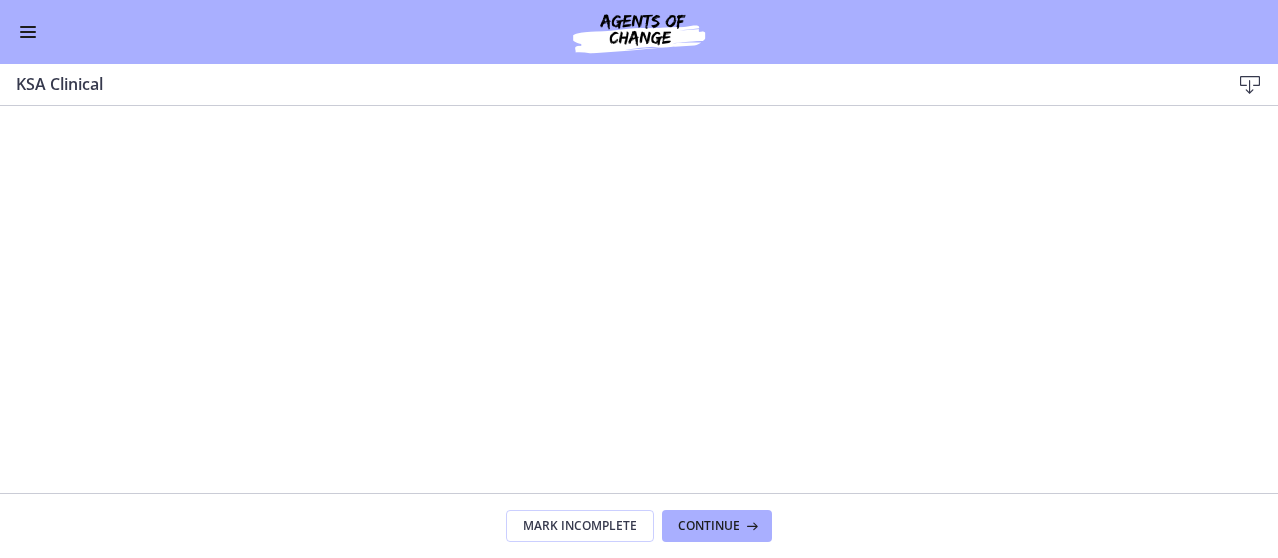 click at bounding box center [28, 32] 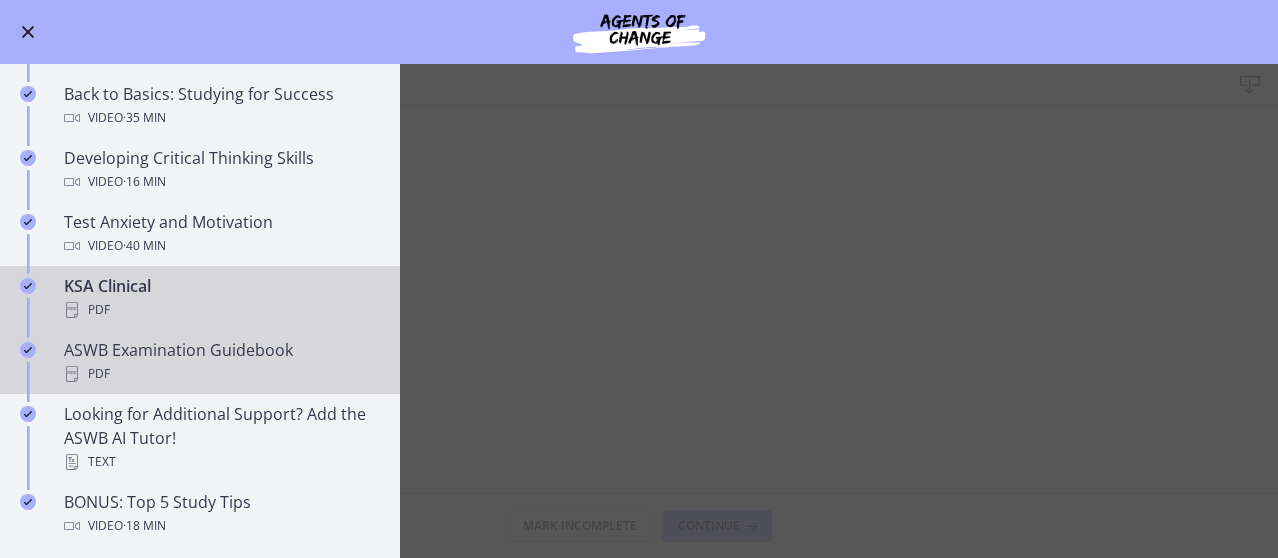 click on "ASWB Examination Guidebook
PDF" at bounding box center (220, 362) 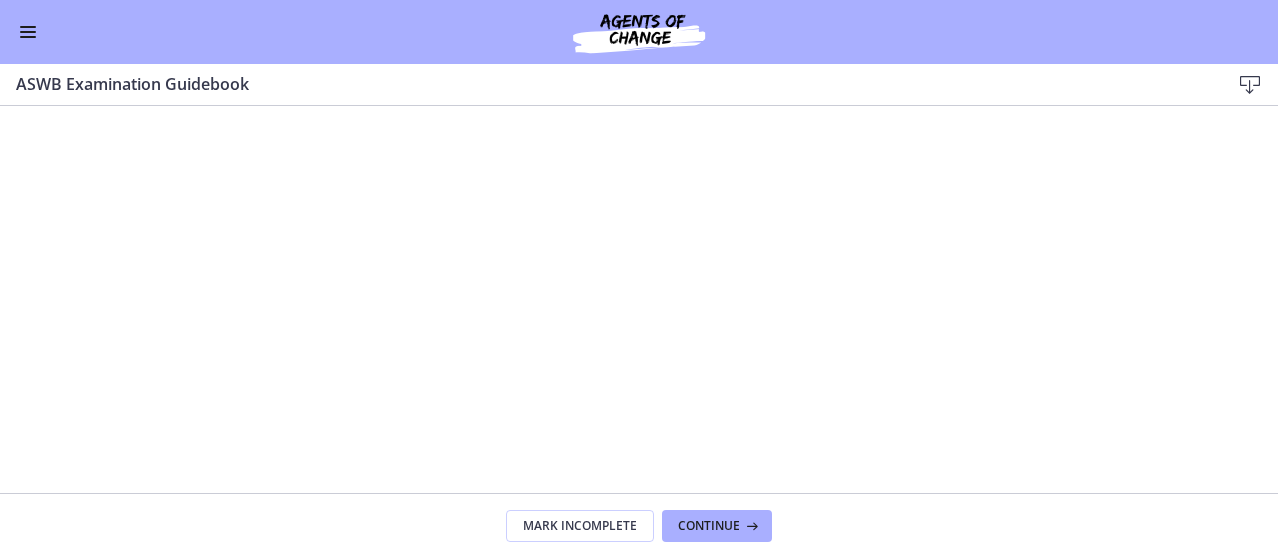 click on "Go to Dashboard" at bounding box center (639, 32) 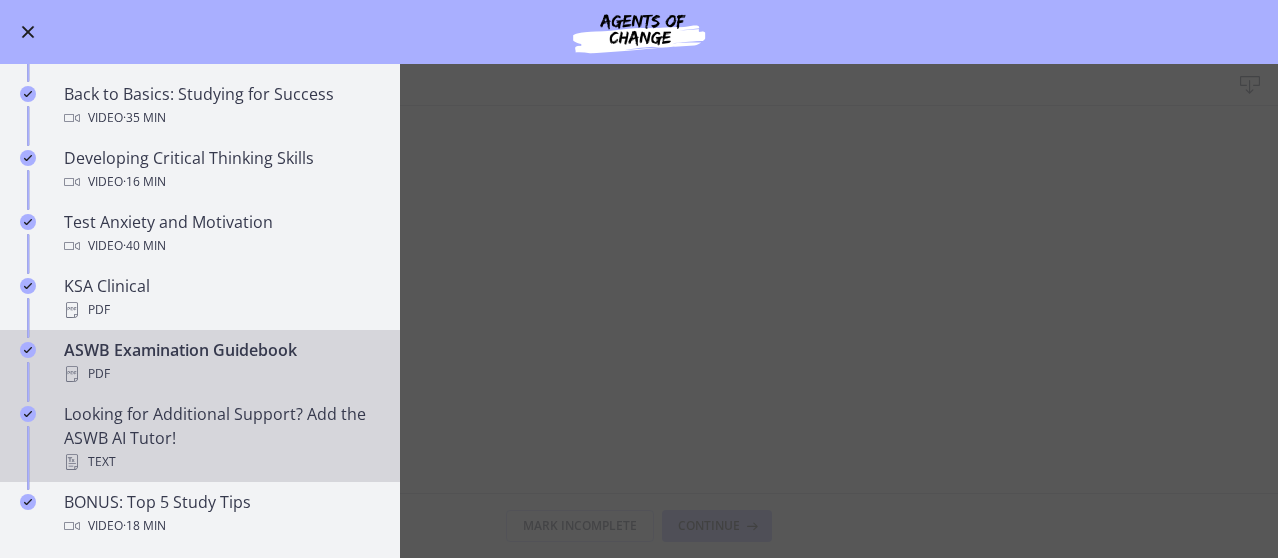 click on "Looking for Additional Support? Add the ASWB AI Tutor!
Text" at bounding box center (220, 438) 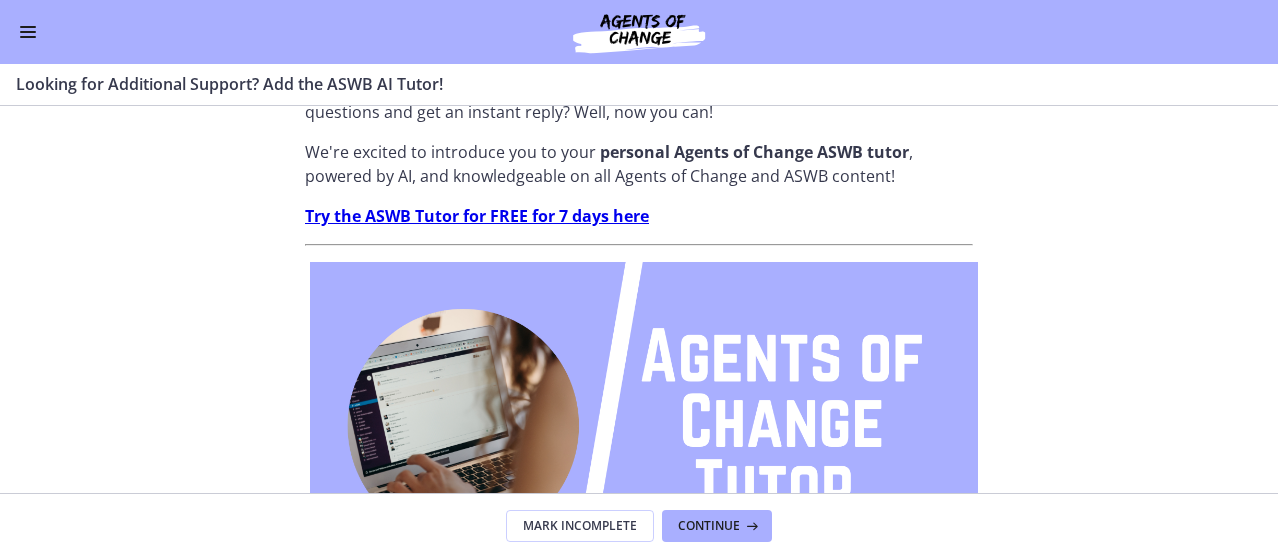 scroll, scrollTop: 75, scrollLeft: 0, axis: vertical 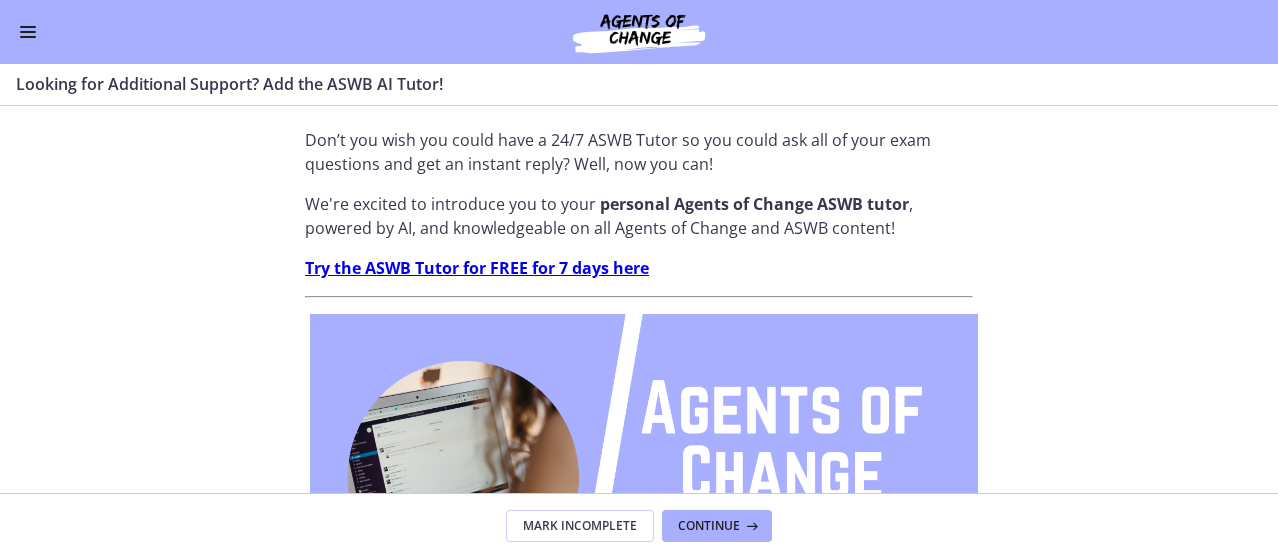 click at bounding box center [28, 32] 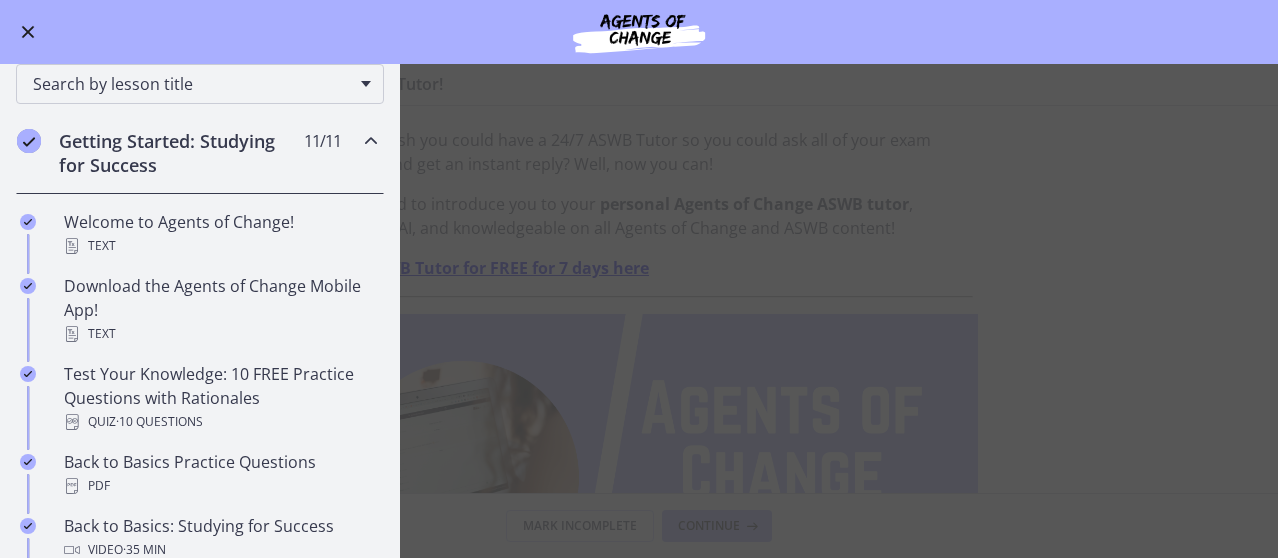 scroll, scrollTop: 180, scrollLeft: 0, axis: vertical 